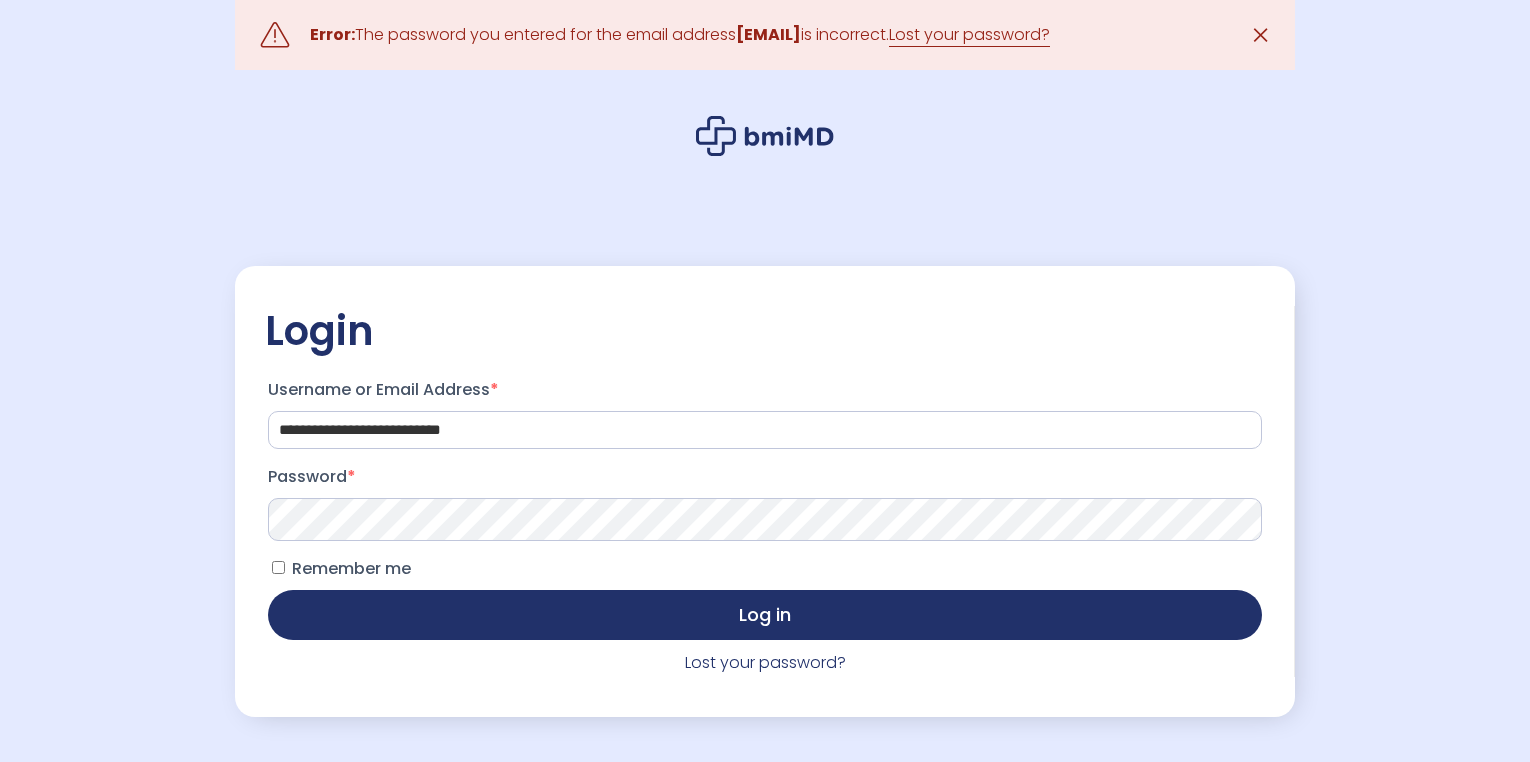 scroll, scrollTop: 0, scrollLeft: 0, axis: both 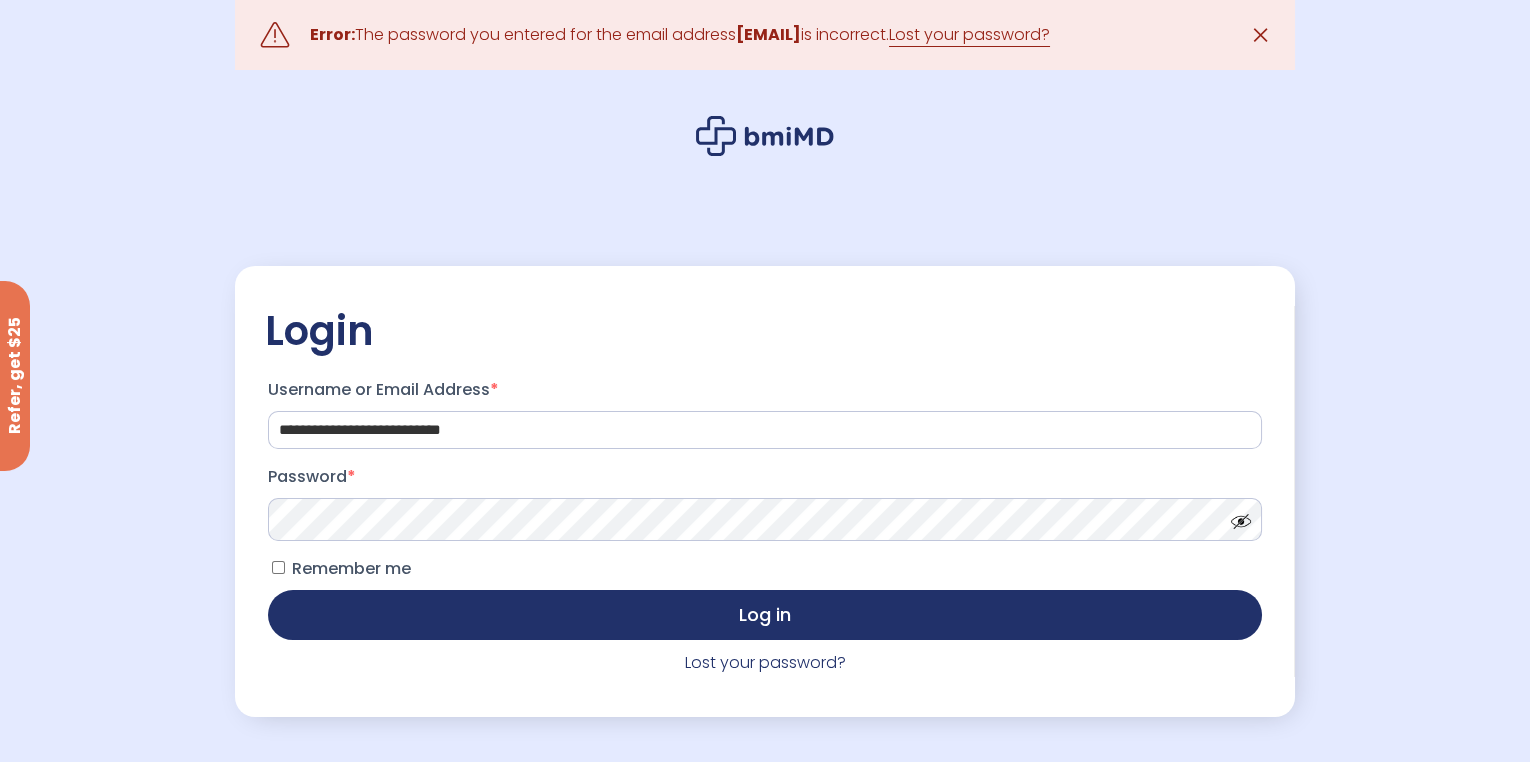 click at bounding box center [1236, 516] 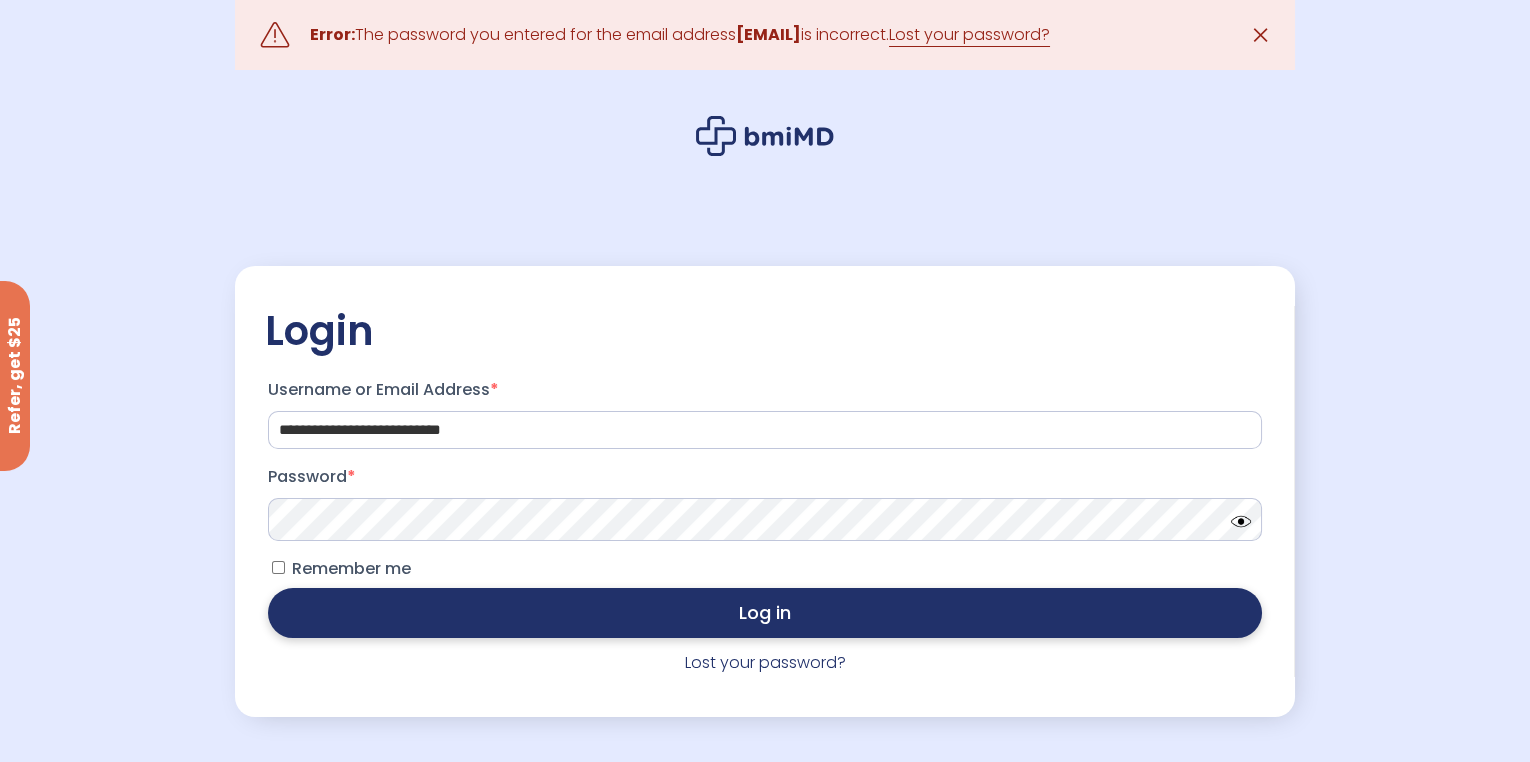 click on "Log in" at bounding box center [765, 613] 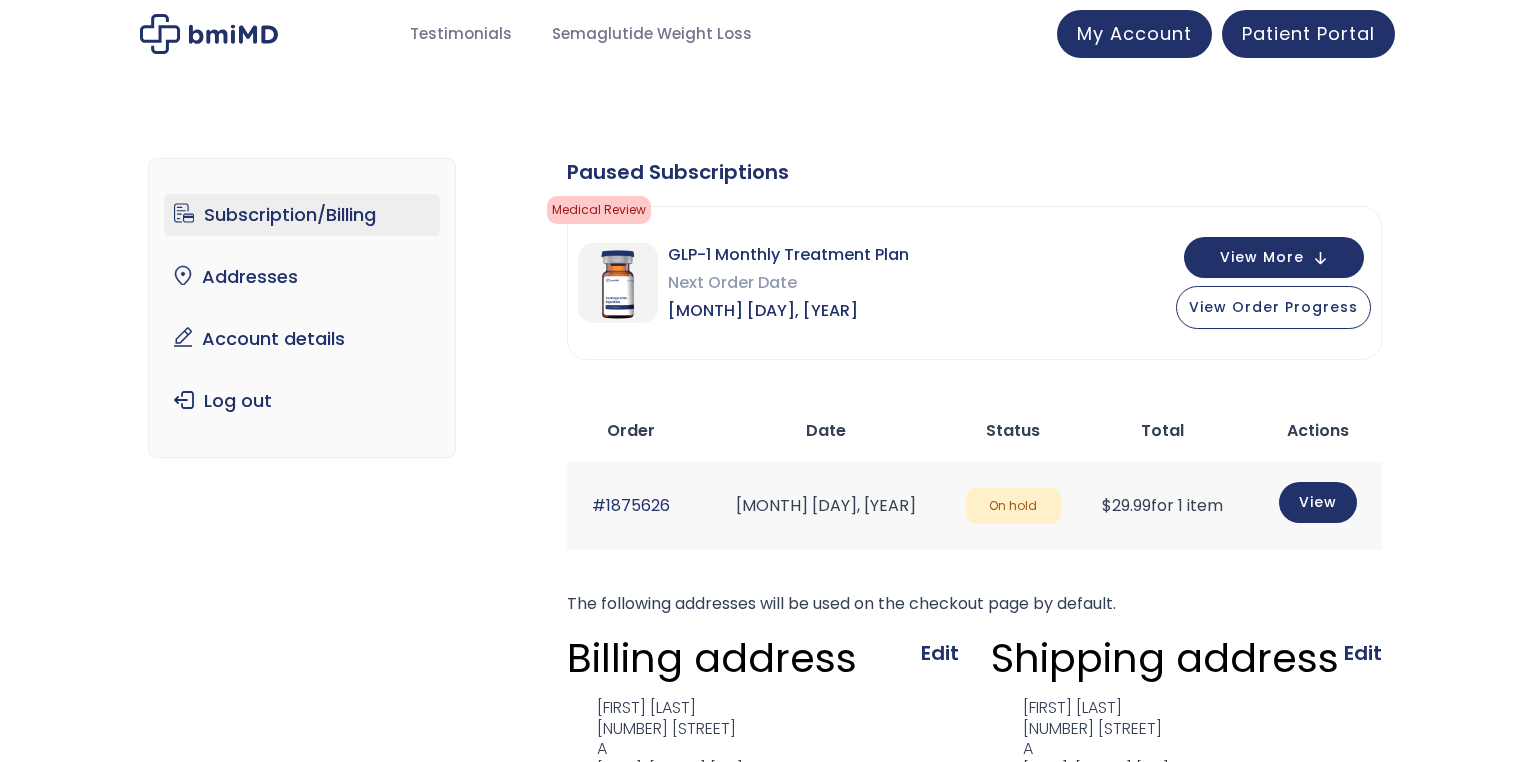 scroll, scrollTop: 0, scrollLeft: 0, axis: both 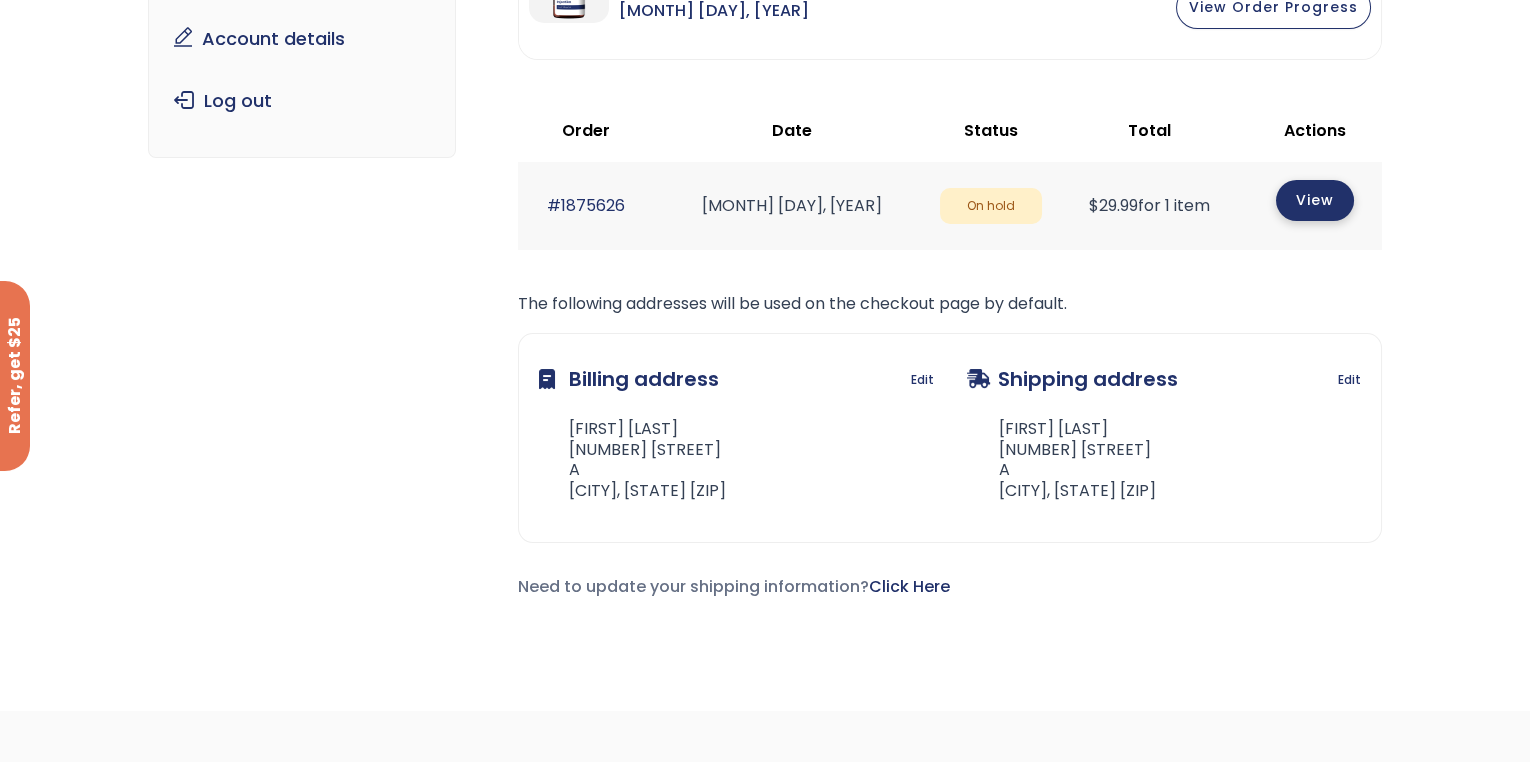 click on "View" 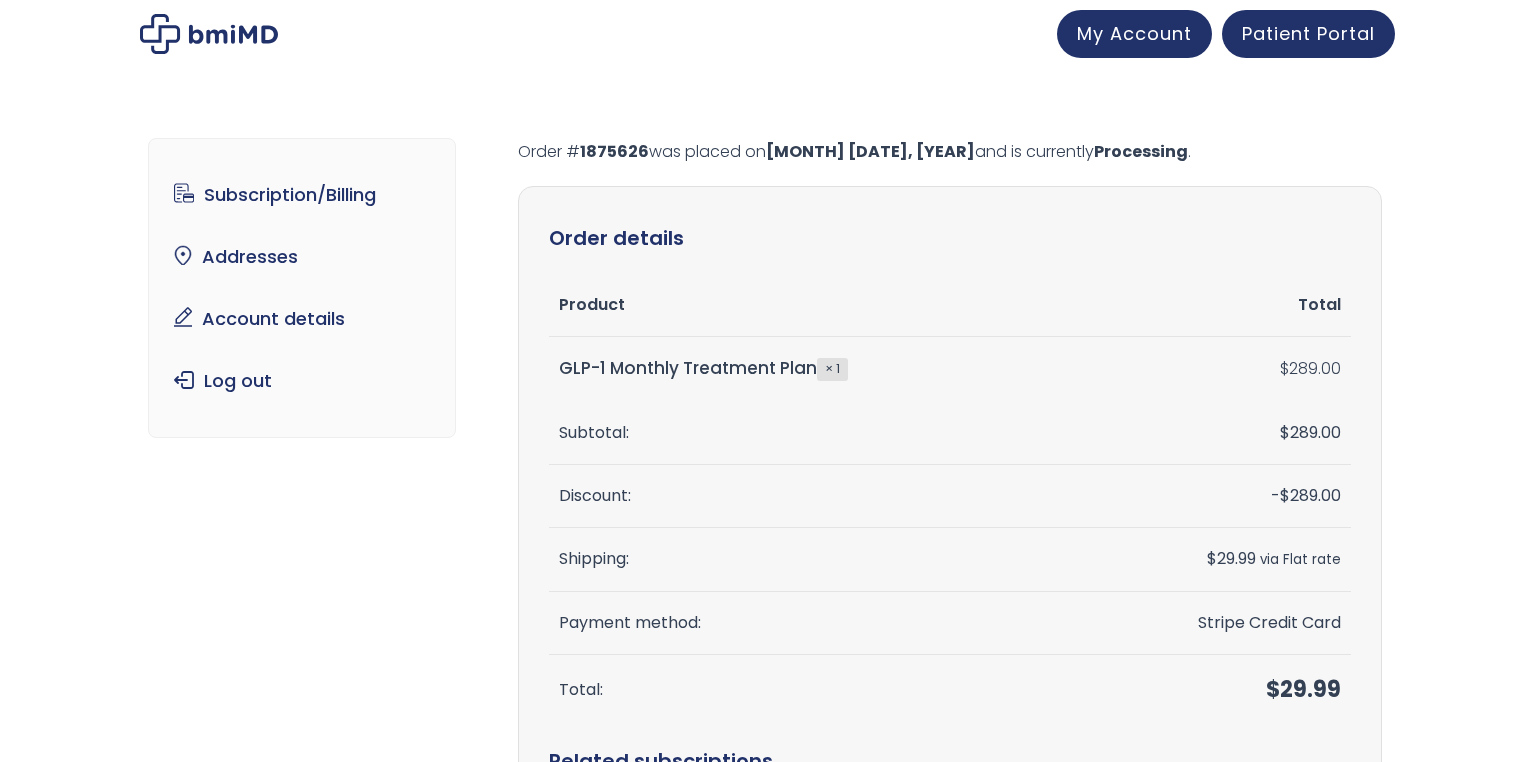 scroll, scrollTop: 0, scrollLeft: 0, axis: both 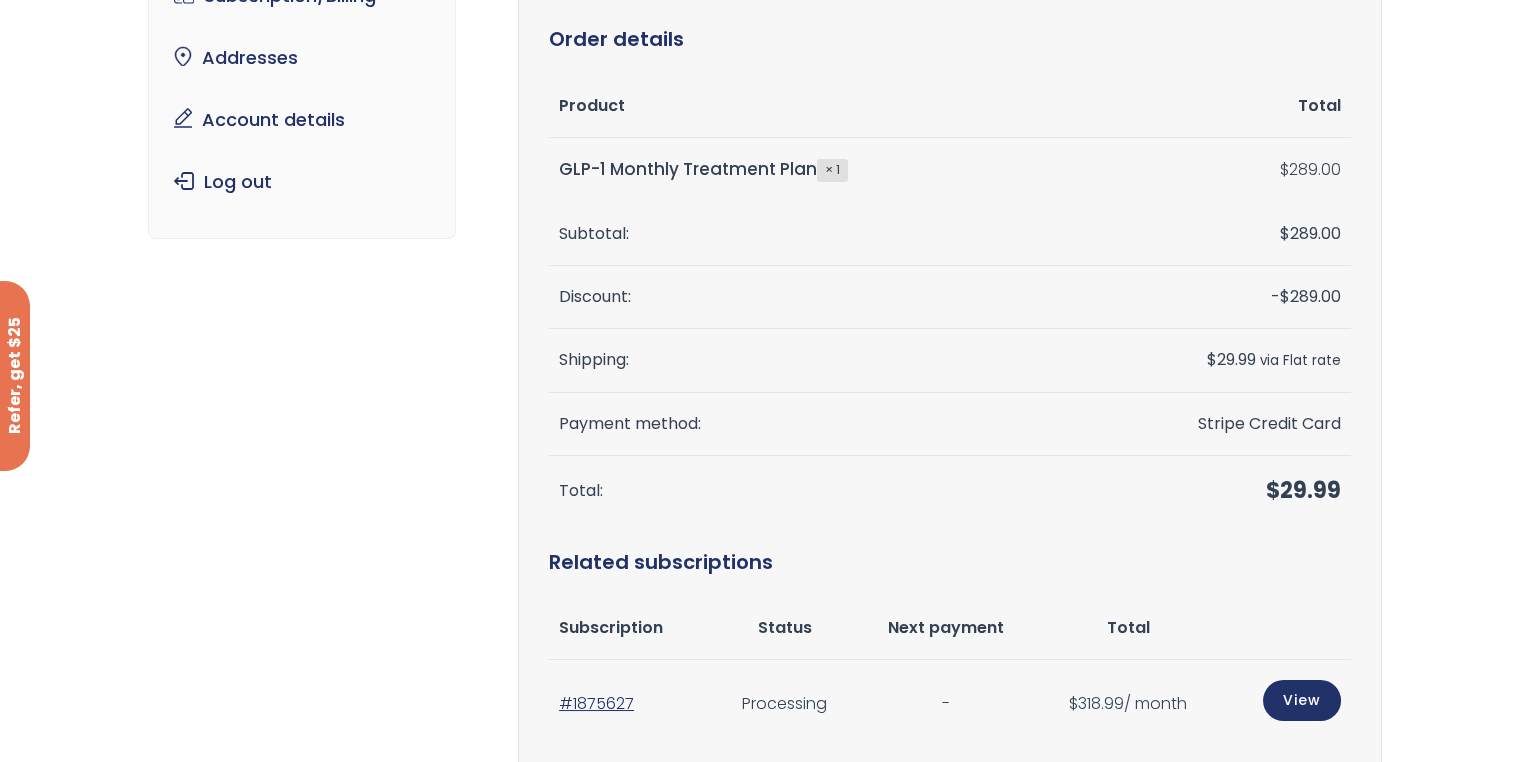 drag, startPoint x: 286, startPoint y: 368, endPoint x: 287, endPoint y: 350, distance: 18.027756 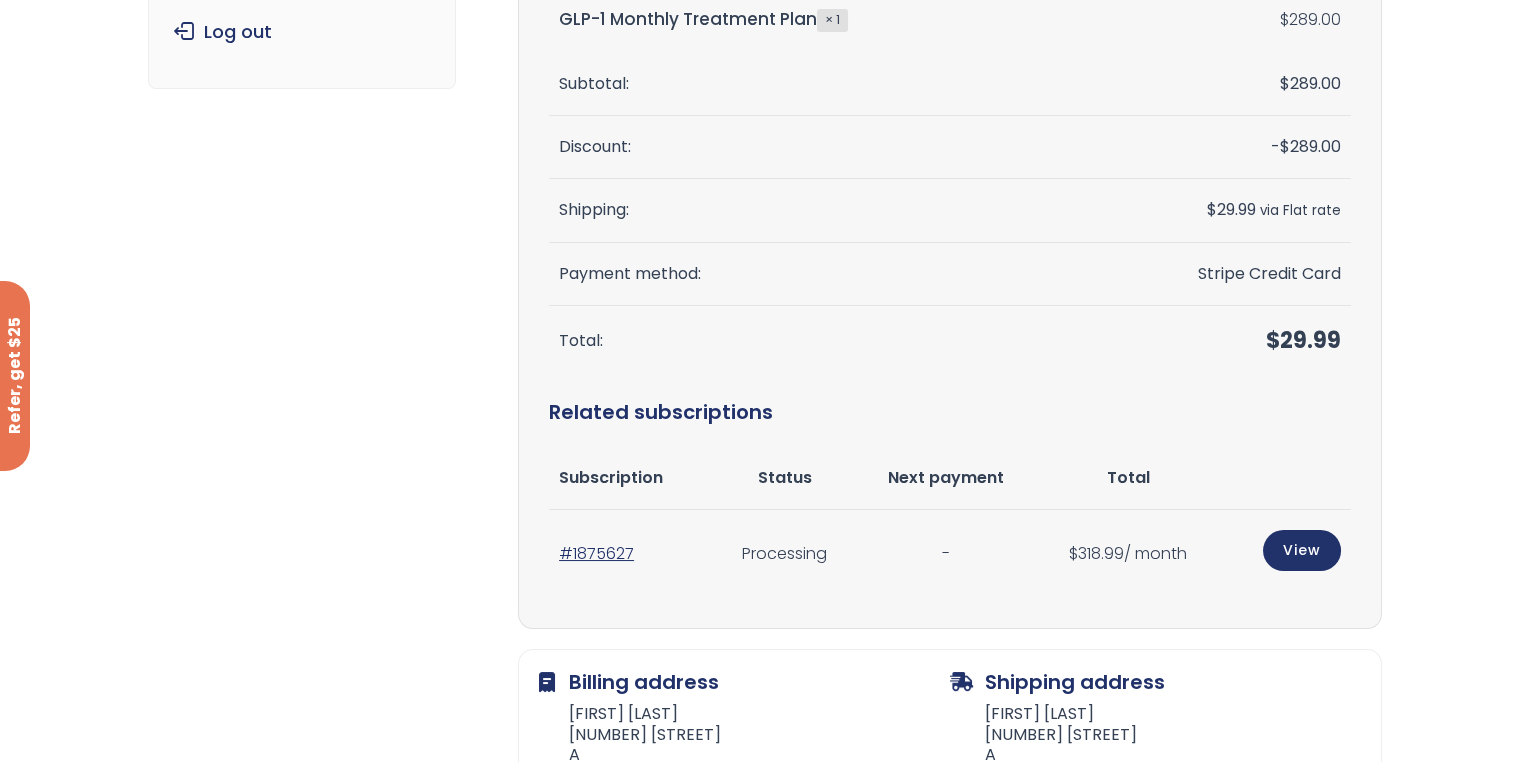 scroll, scrollTop: 499, scrollLeft: 0, axis: vertical 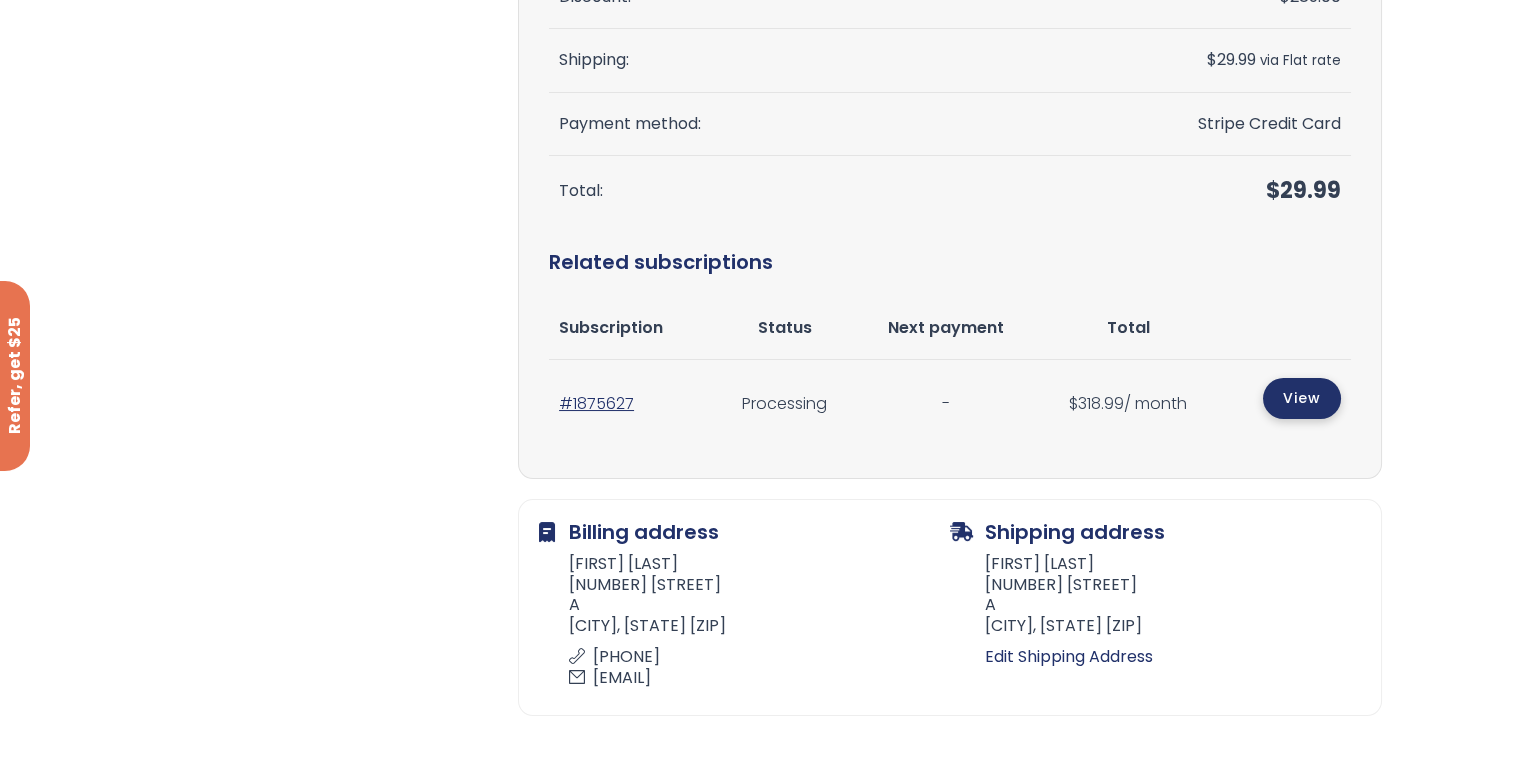 click on "View" at bounding box center (1302, 398) 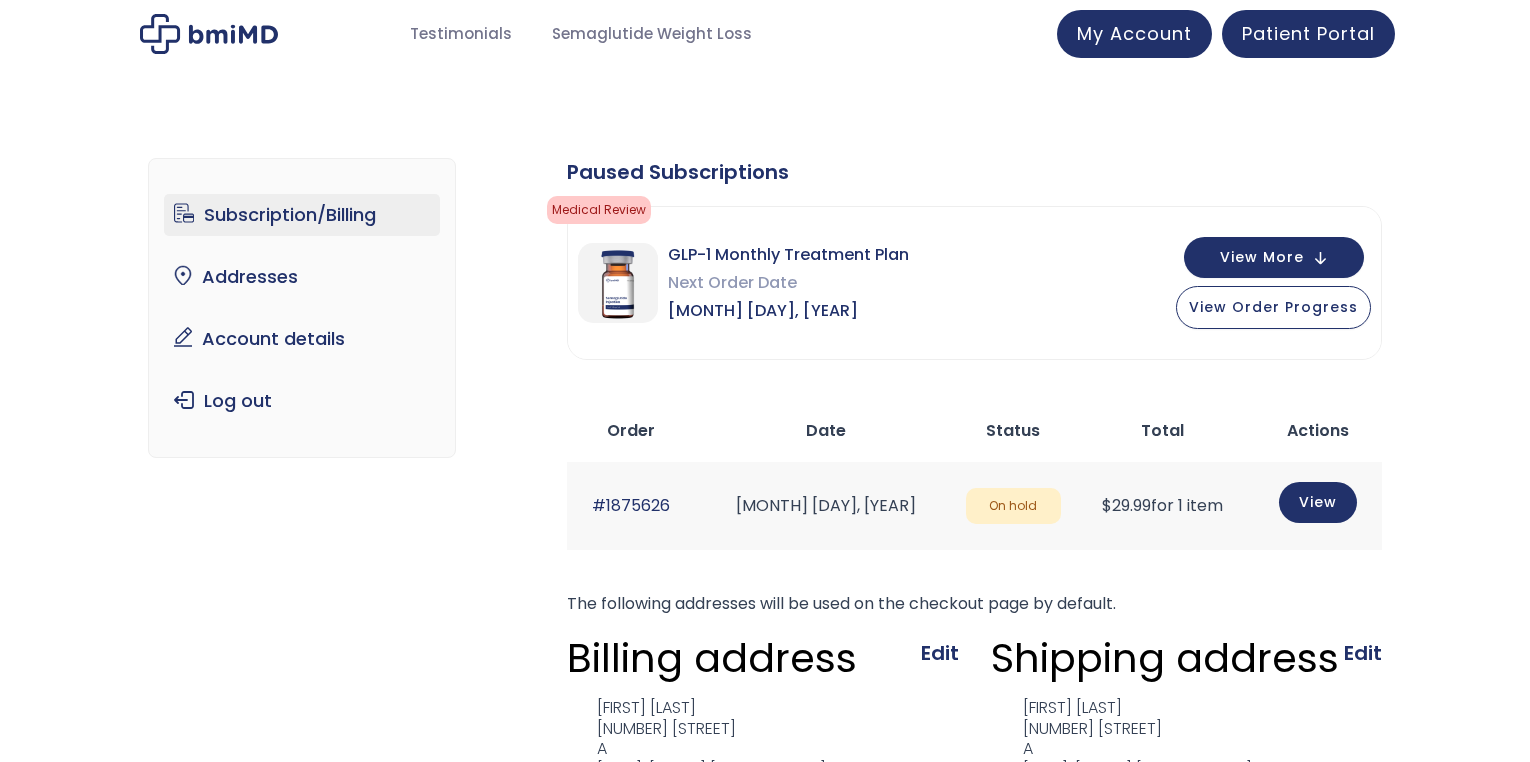 scroll, scrollTop: 0, scrollLeft: 0, axis: both 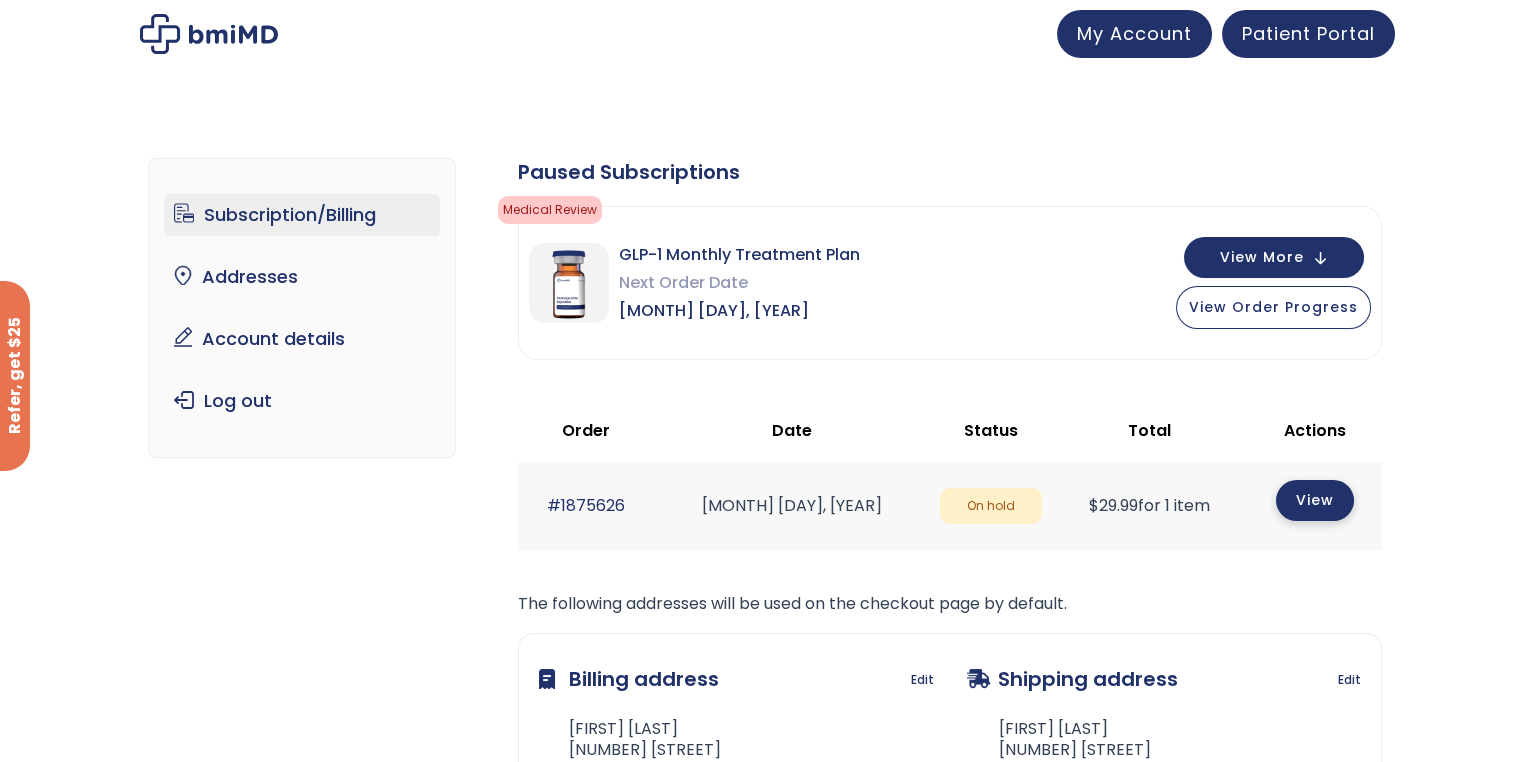click on "View" 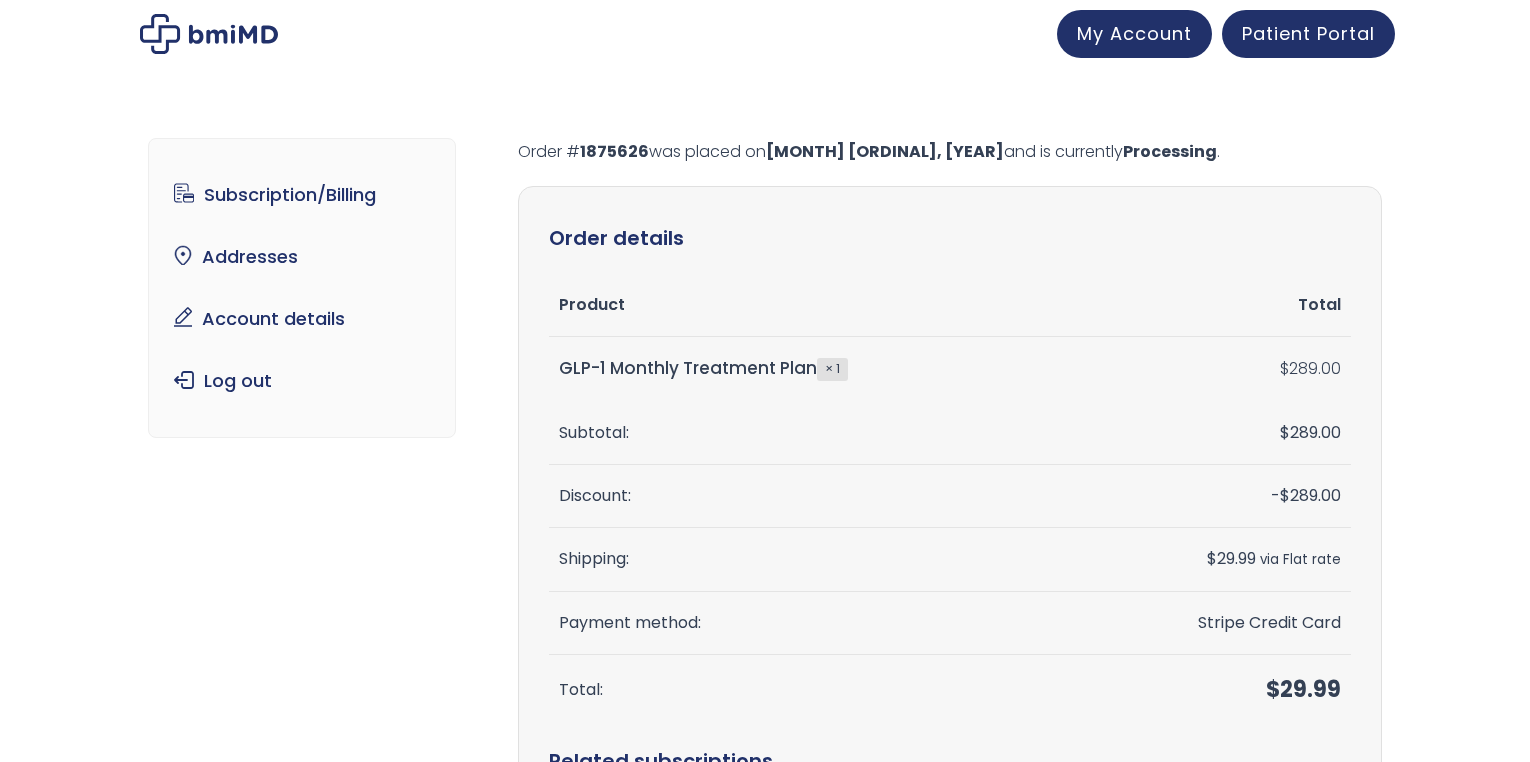 scroll, scrollTop: 0, scrollLeft: 0, axis: both 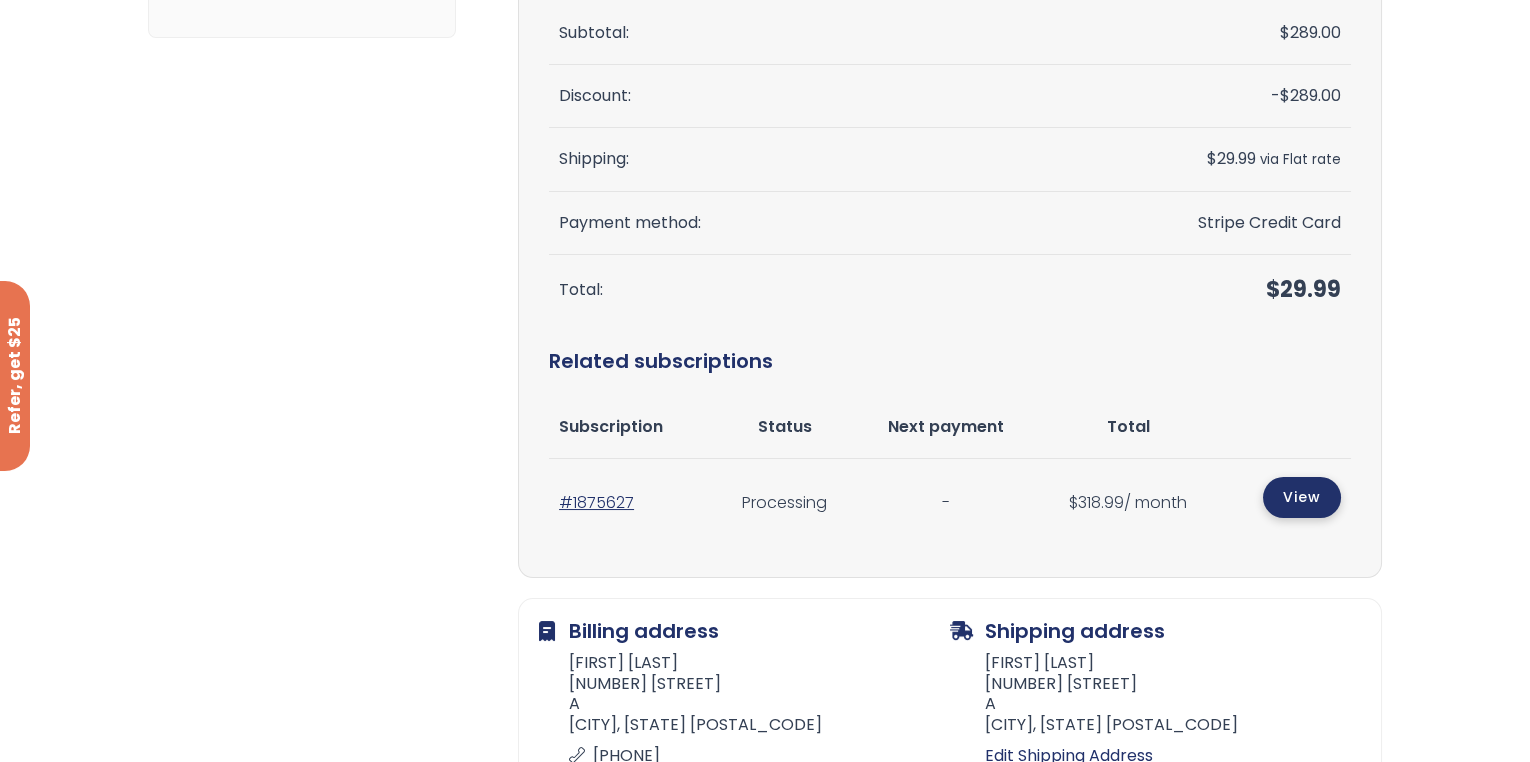 click on "View" at bounding box center [1302, 497] 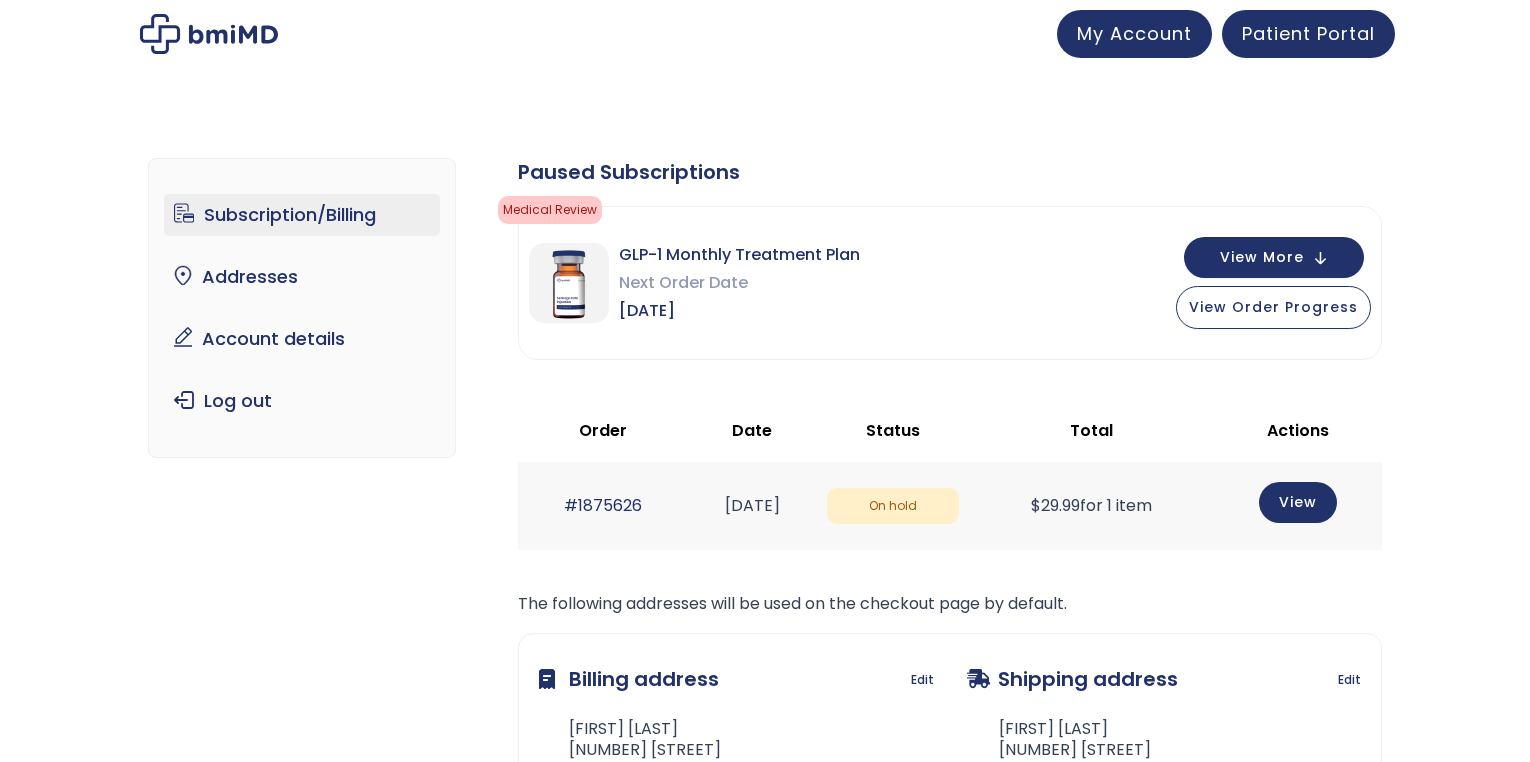 scroll, scrollTop: 0, scrollLeft: 0, axis: both 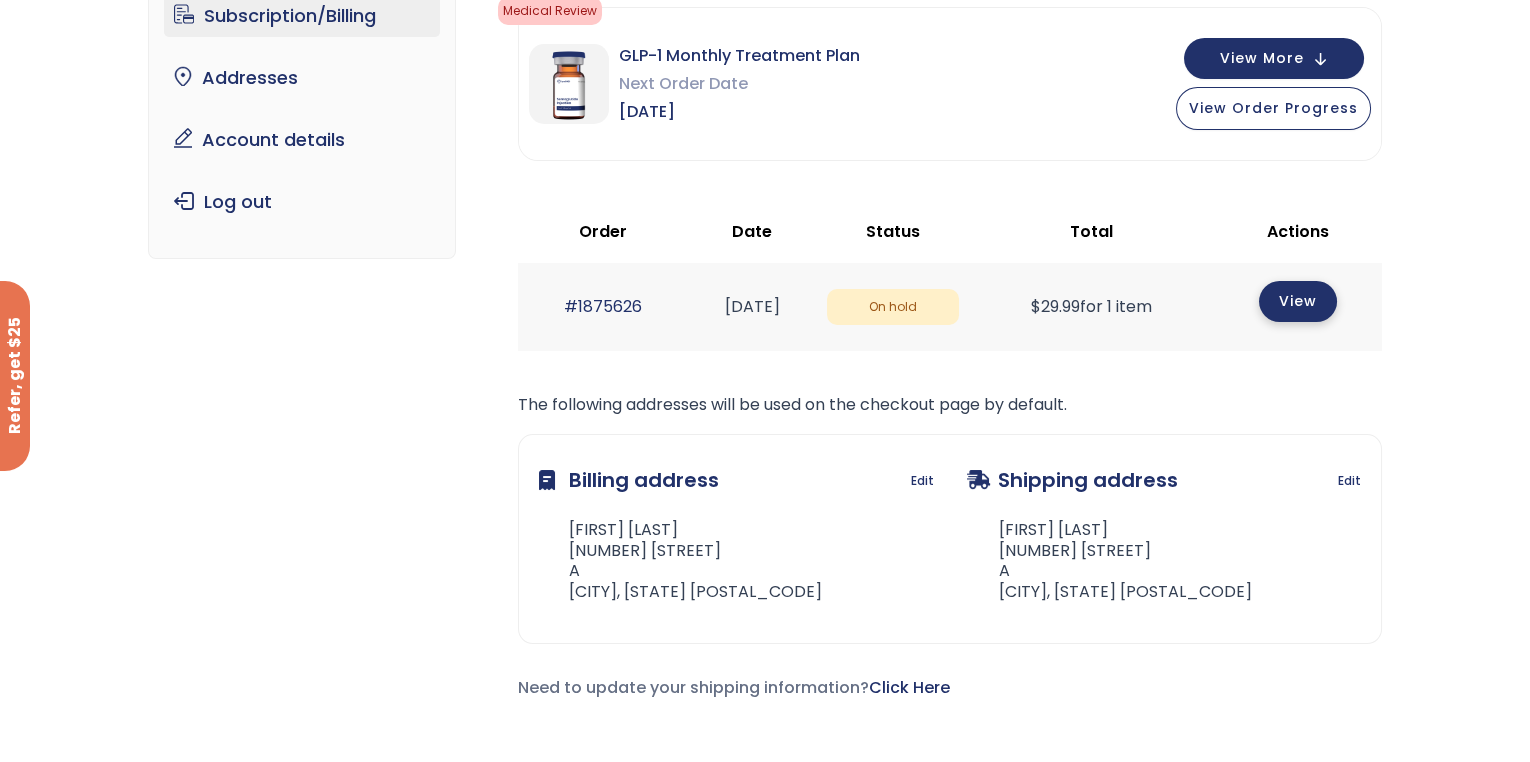 click on "View" 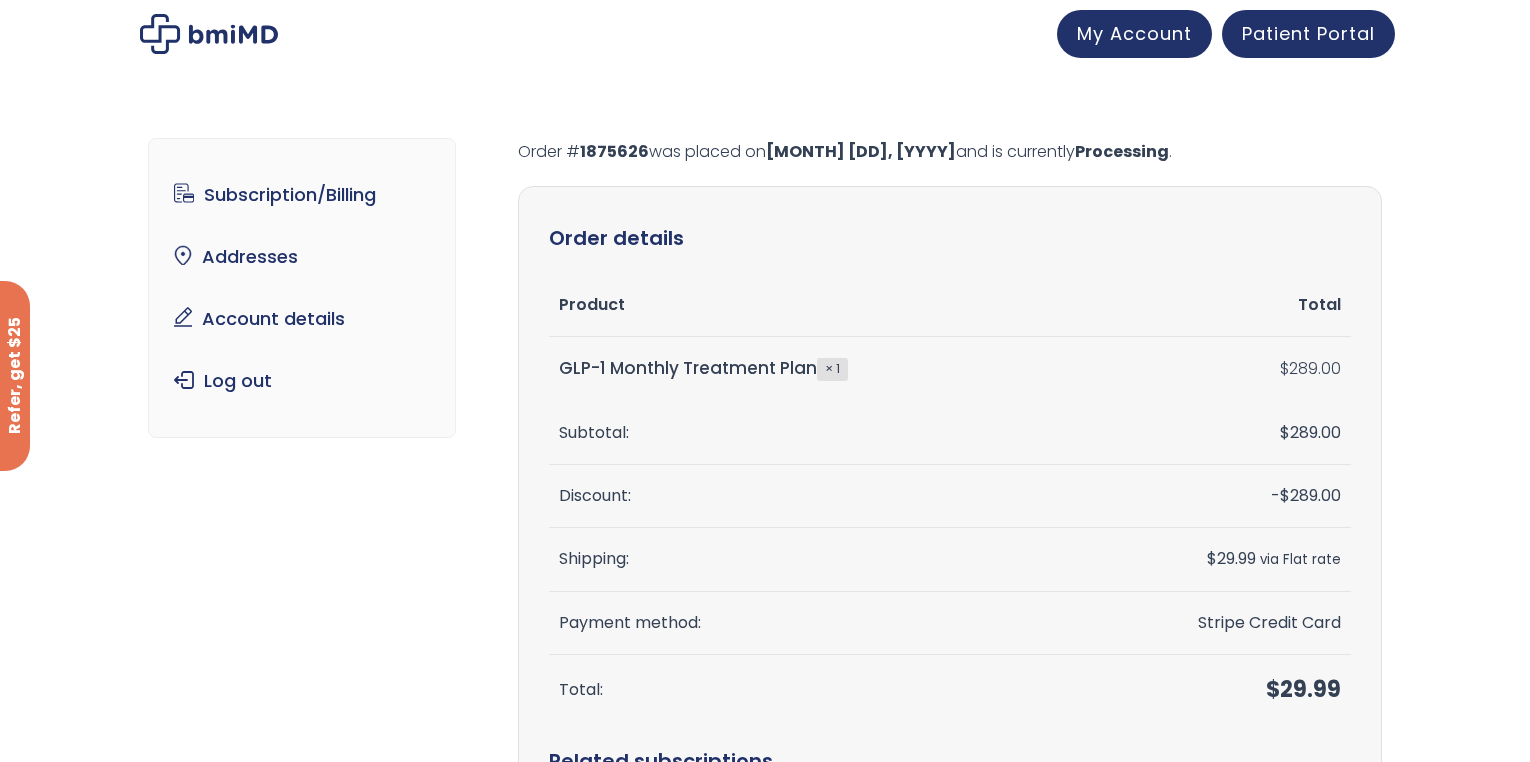 scroll, scrollTop: 0, scrollLeft: 0, axis: both 